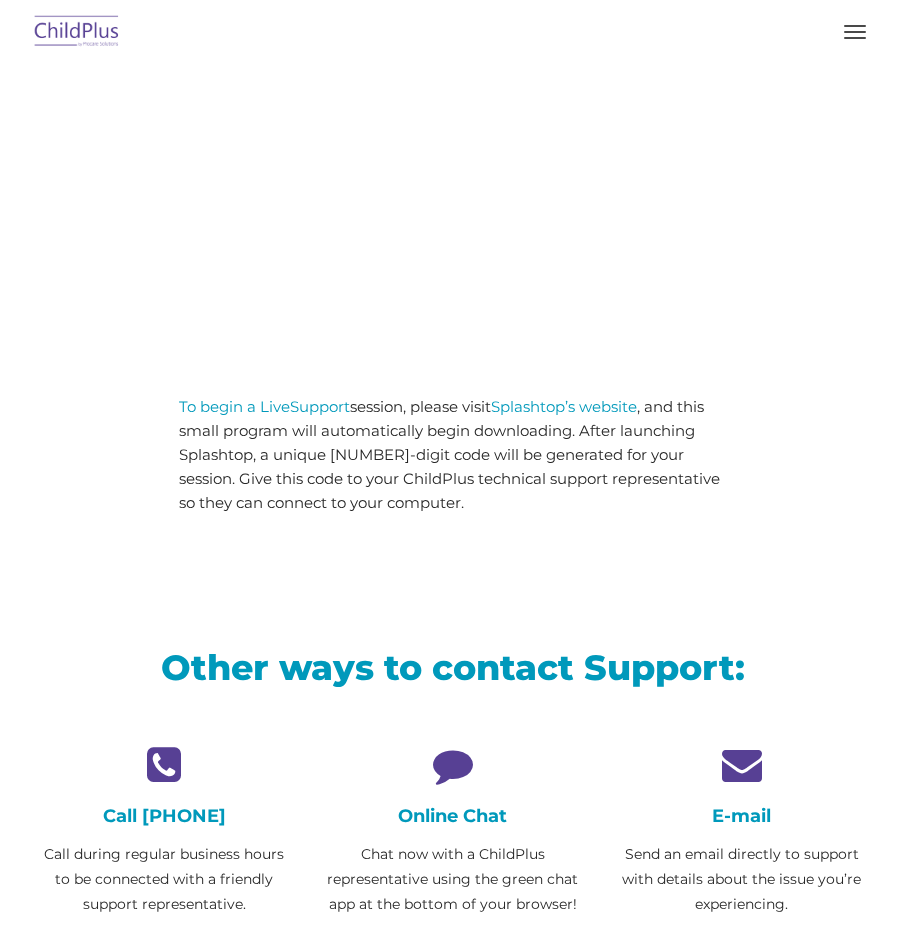 scroll, scrollTop: 0, scrollLeft: 0, axis: both 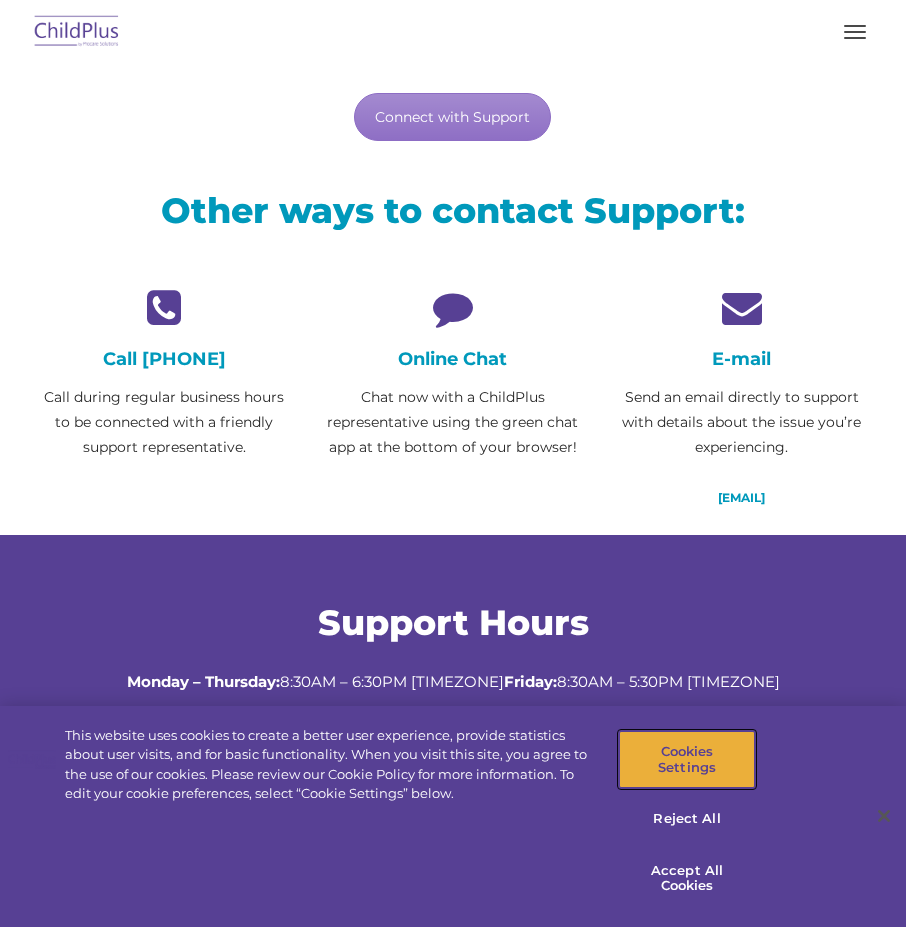 click on "Cookies Settings" at bounding box center [687, 759] 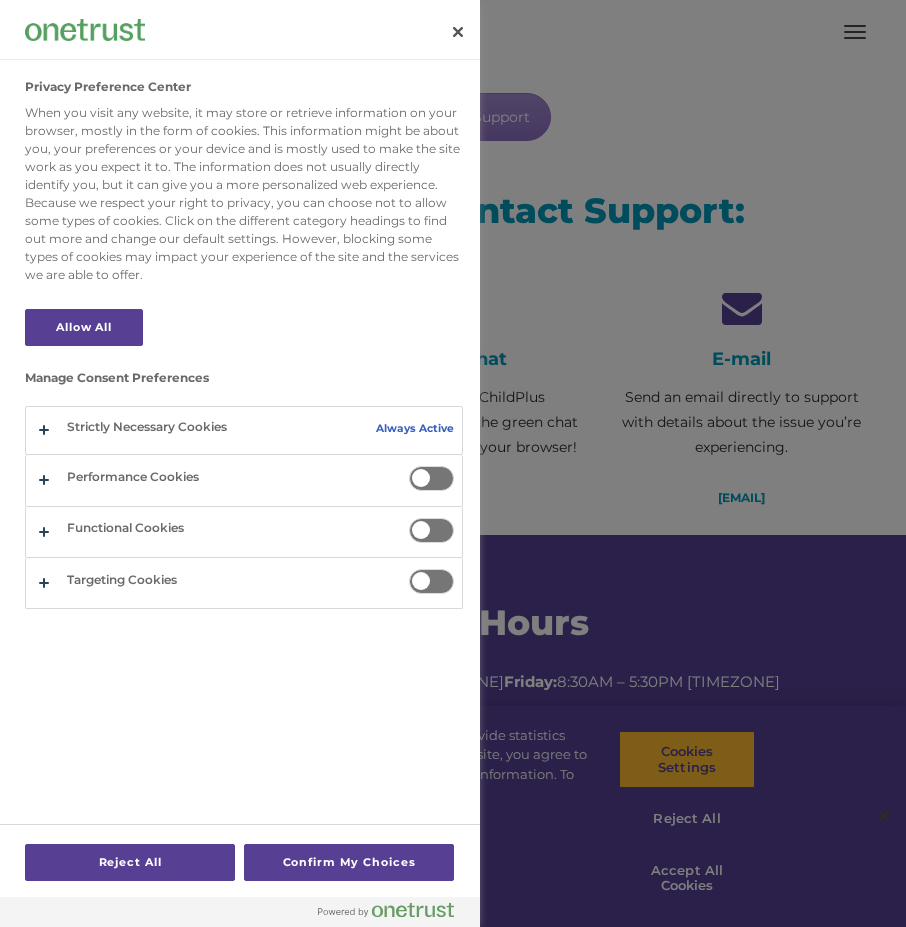 click at bounding box center (431, 478) 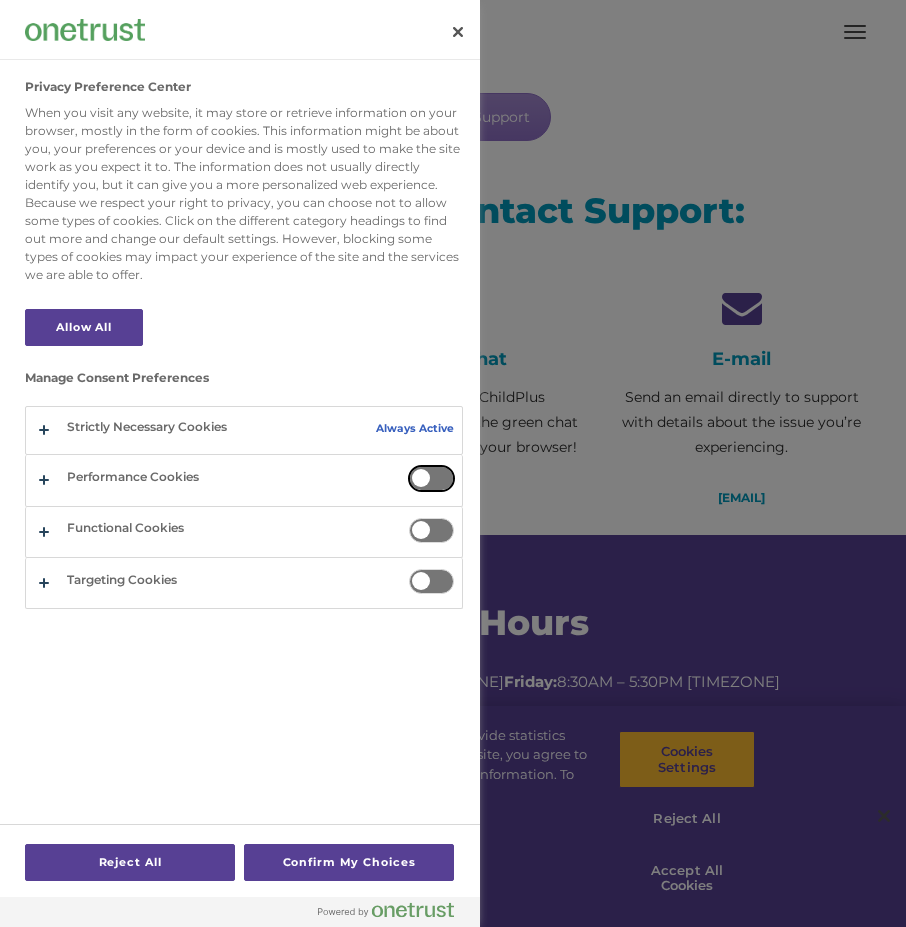 click on "Performance Cookies" at bounding box center (409, 466) 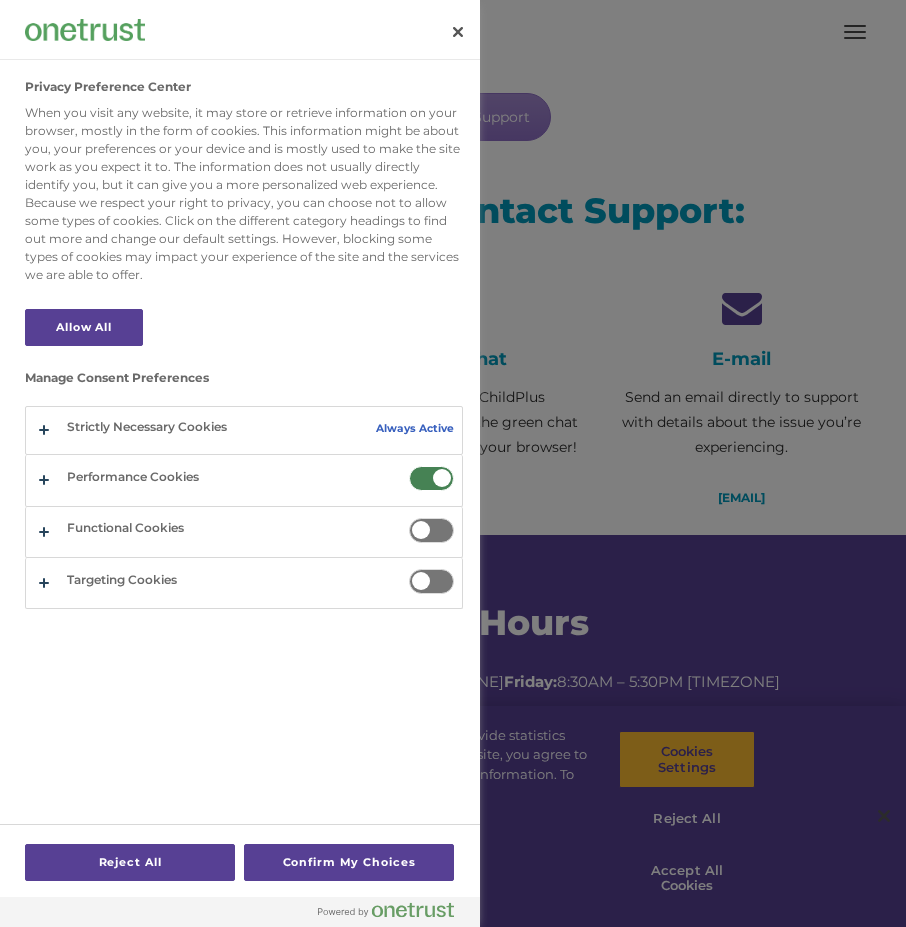 click at bounding box center [431, 530] 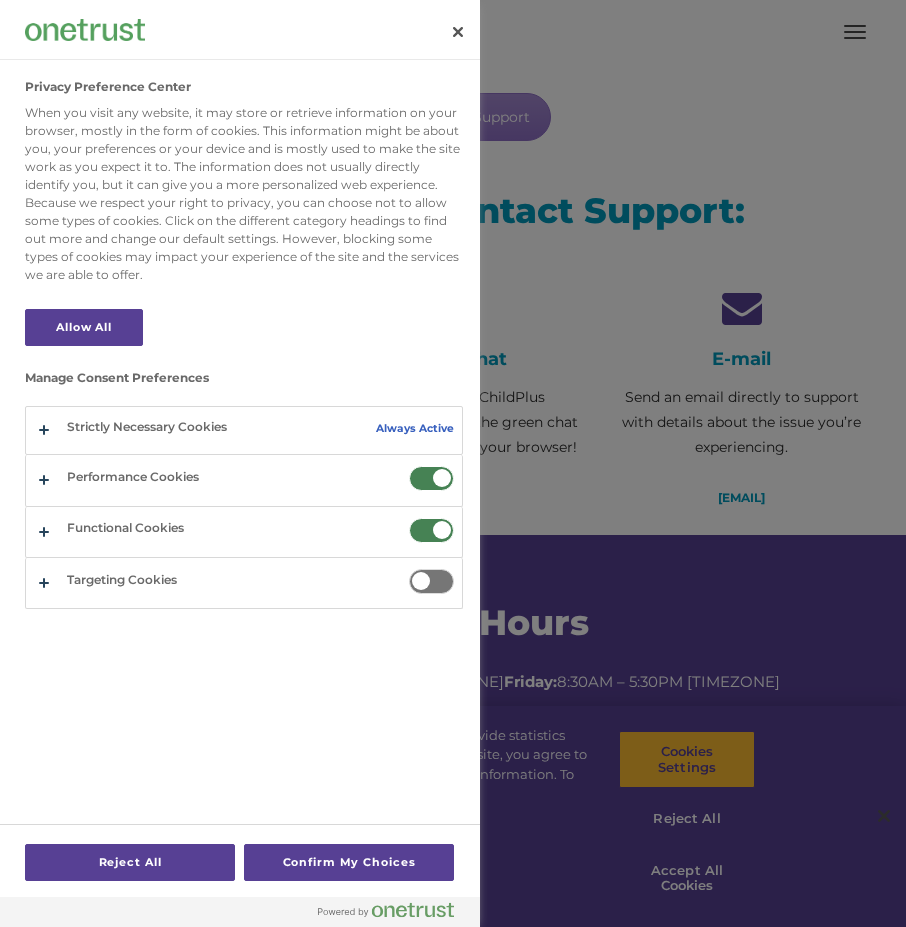 click at bounding box center (431, 581) 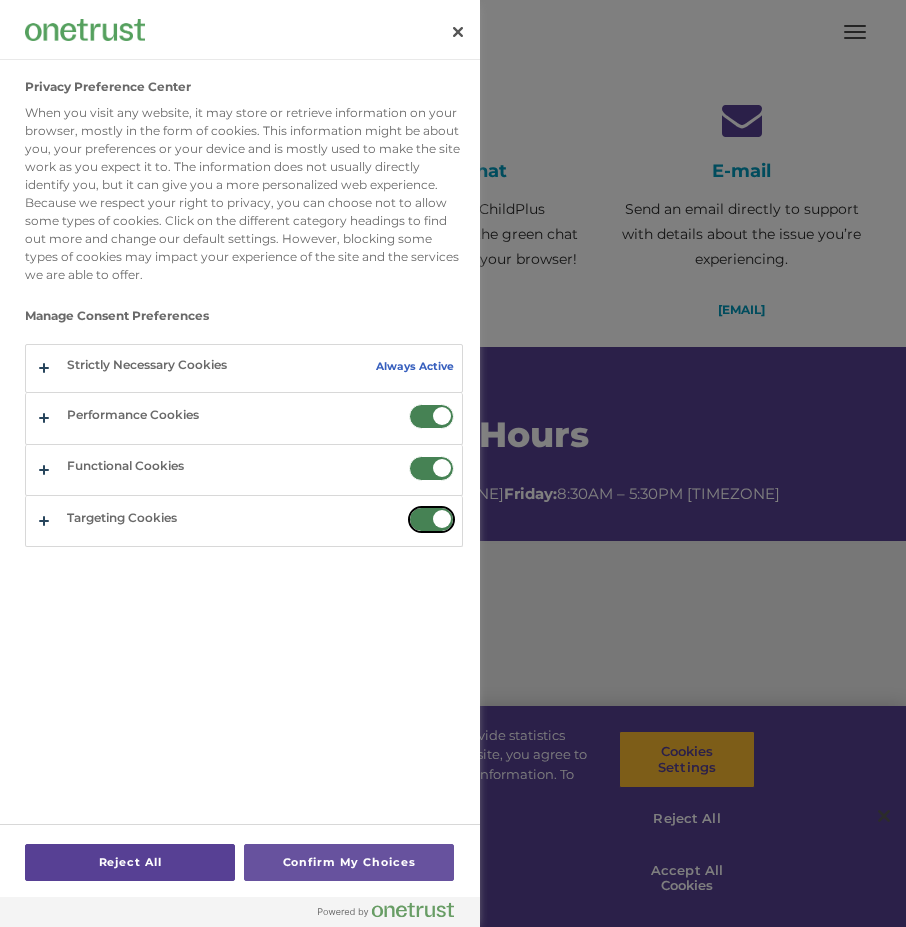 scroll, scrollTop: 657, scrollLeft: 0, axis: vertical 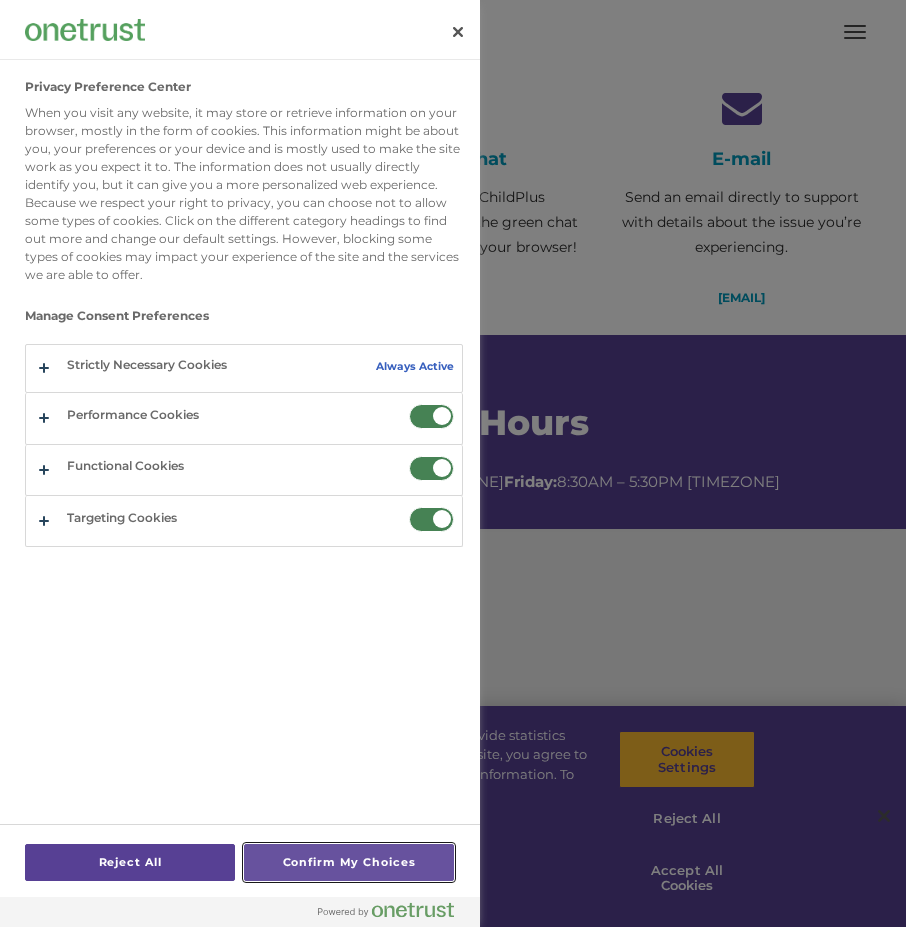 click on "Confirm My Choices" at bounding box center [349, 862] 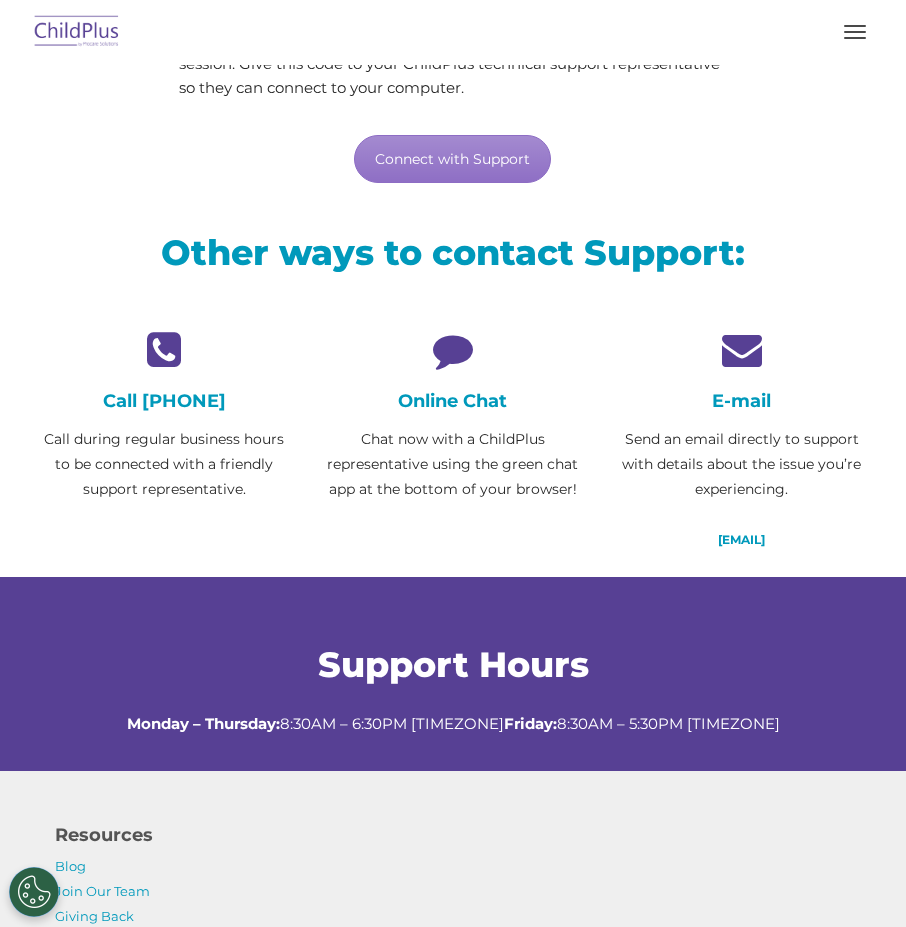 scroll, scrollTop: 426, scrollLeft: 0, axis: vertical 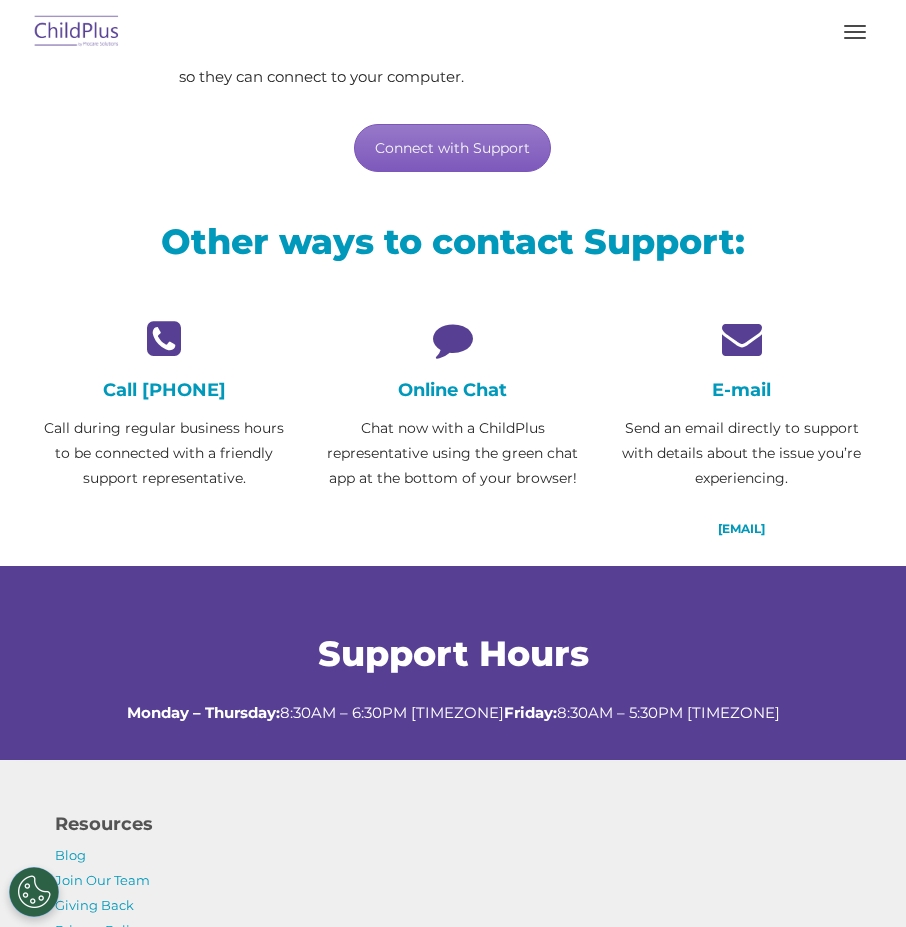 click on "Connect with Support" at bounding box center [452, 148] 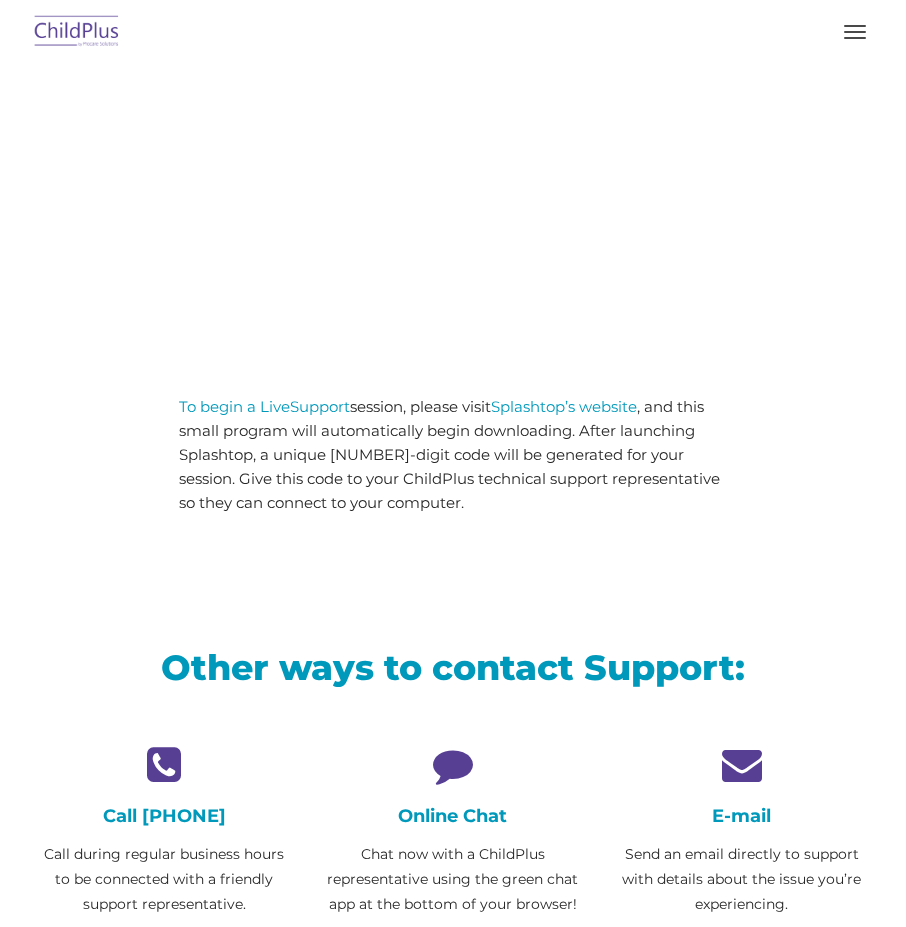 scroll, scrollTop: 0, scrollLeft: 0, axis: both 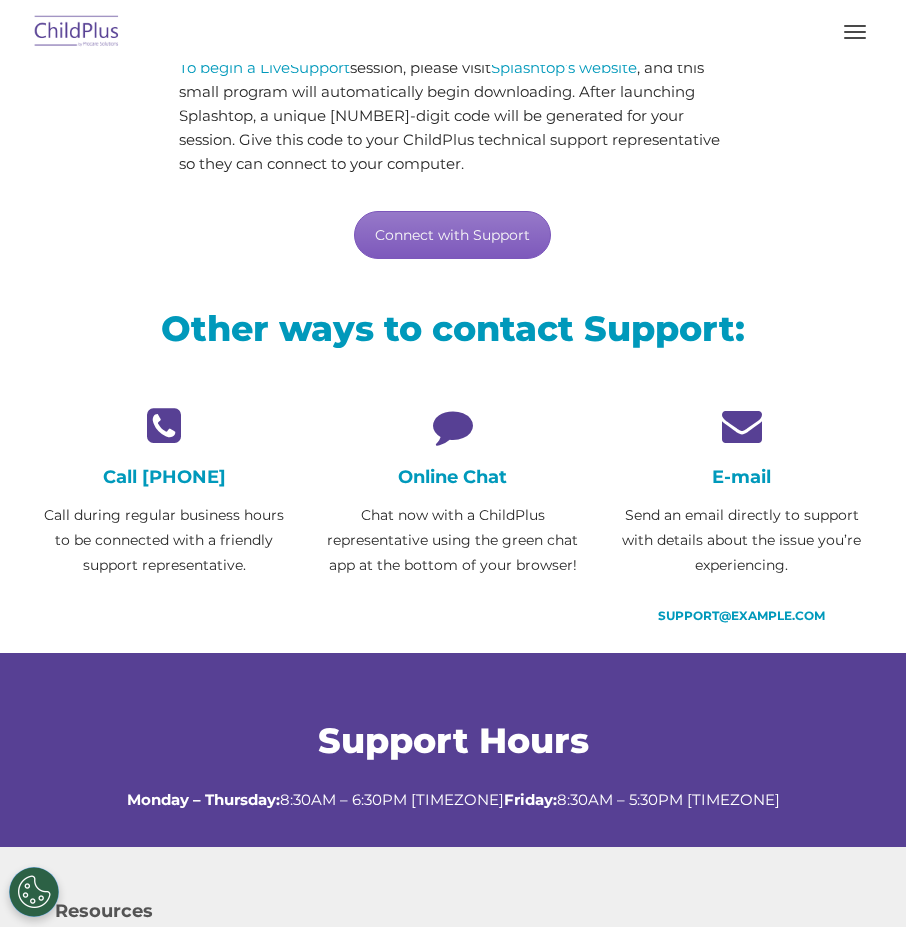 click on "Connect with Support" at bounding box center (452, 235) 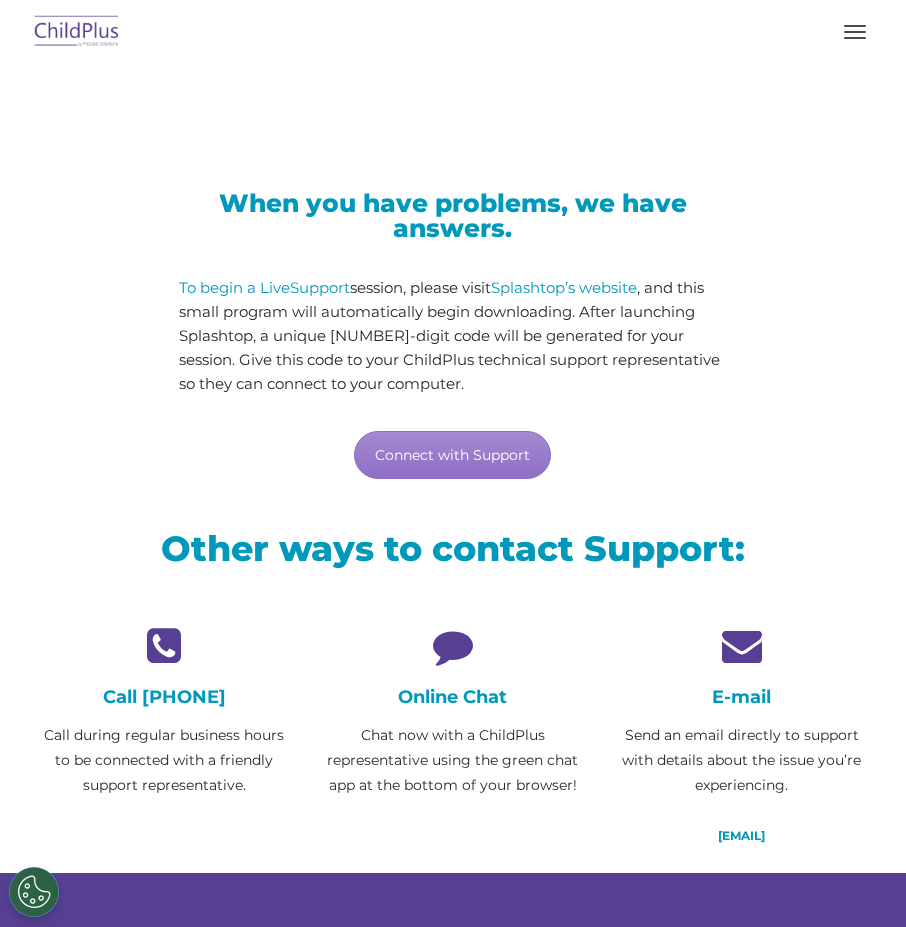 scroll, scrollTop: 103, scrollLeft: 0, axis: vertical 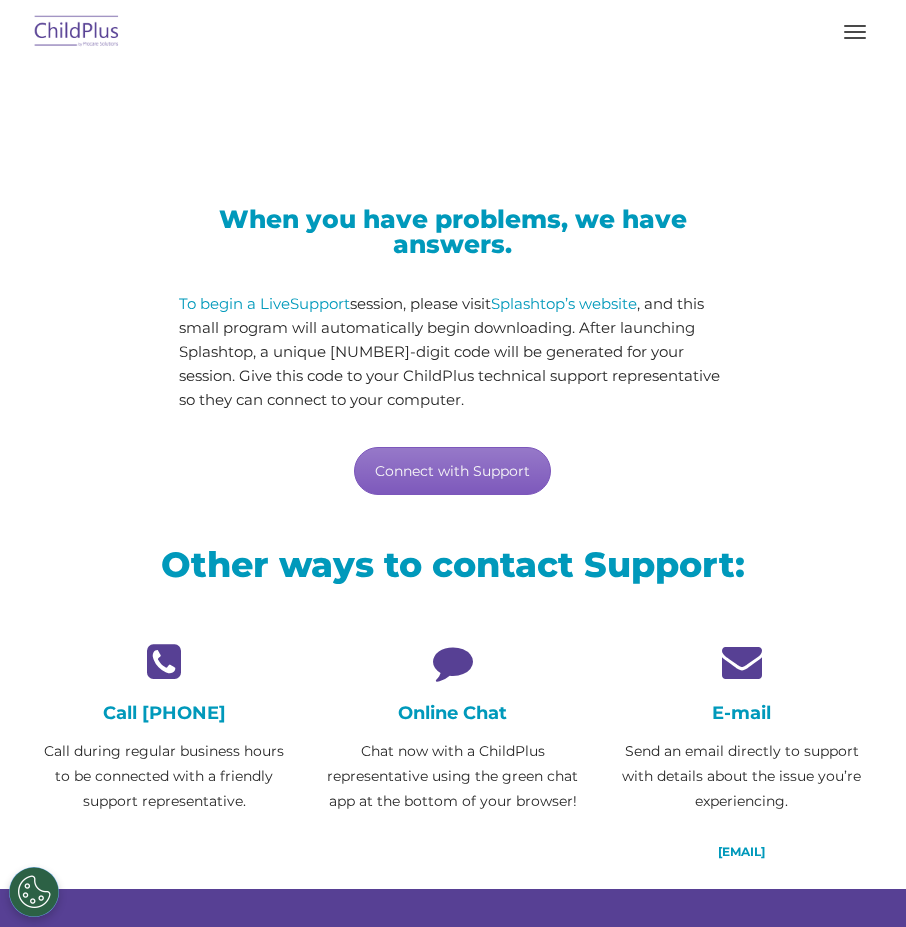 click on "Connect with Support" at bounding box center [452, 471] 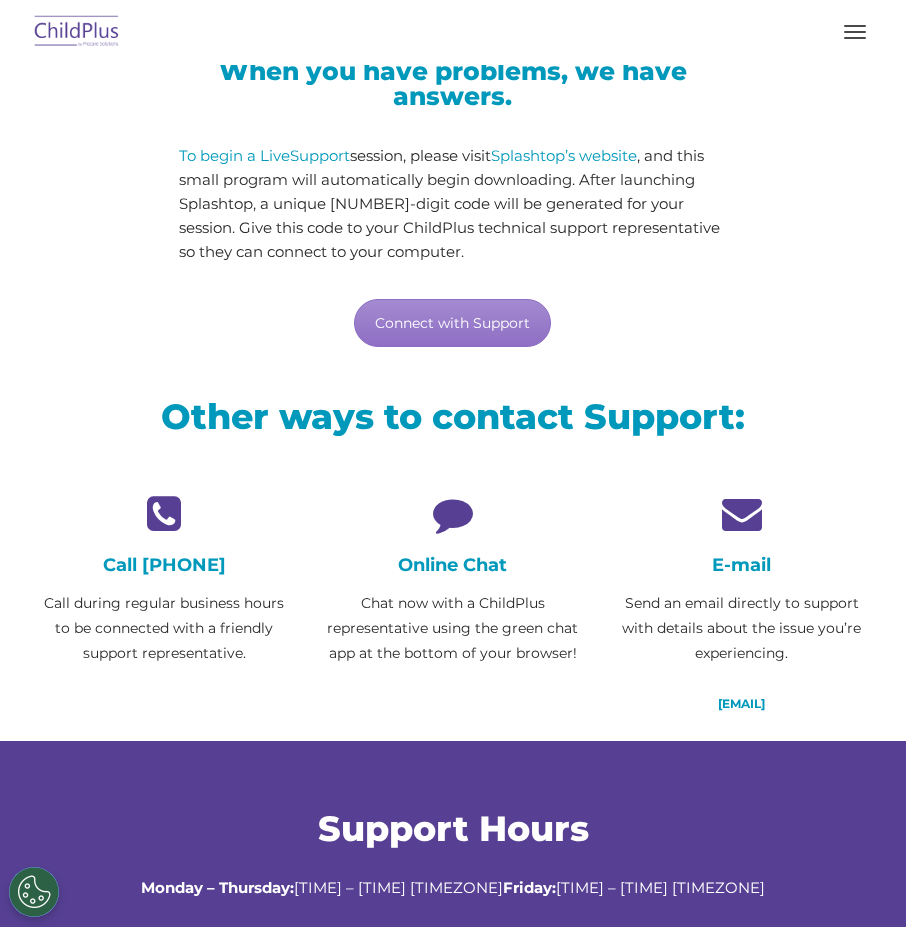 scroll, scrollTop: 250, scrollLeft: 0, axis: vertical 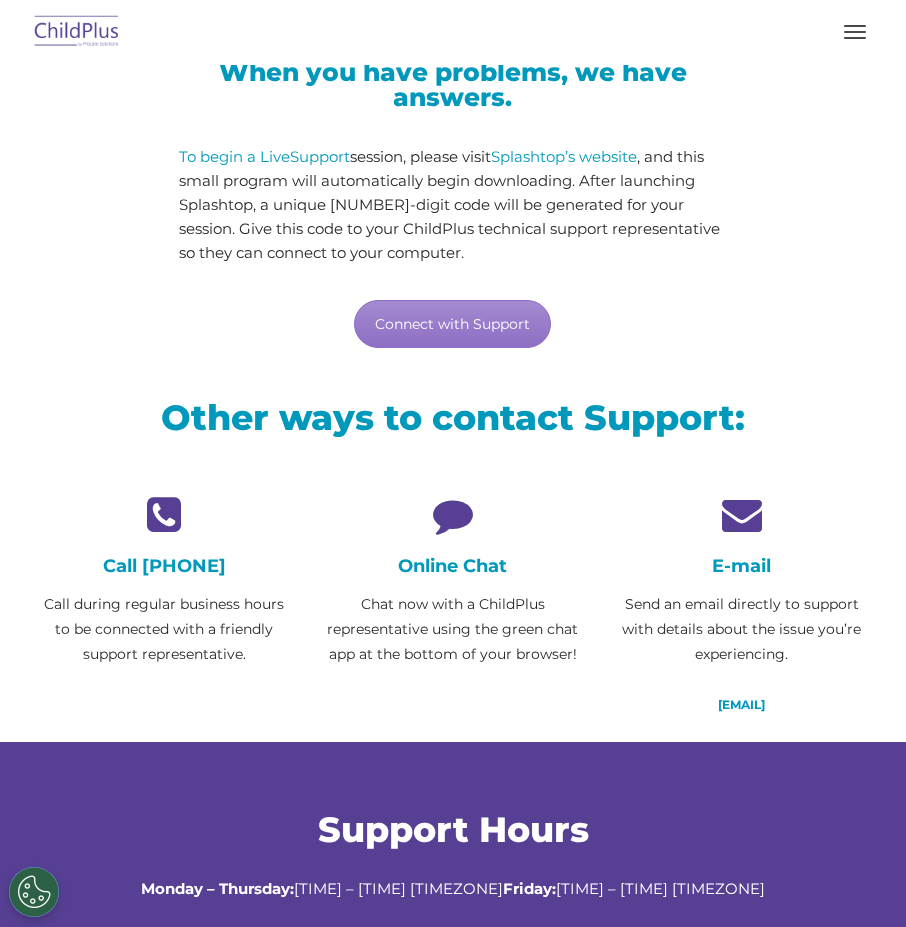 click at bounding box center [741, 515] 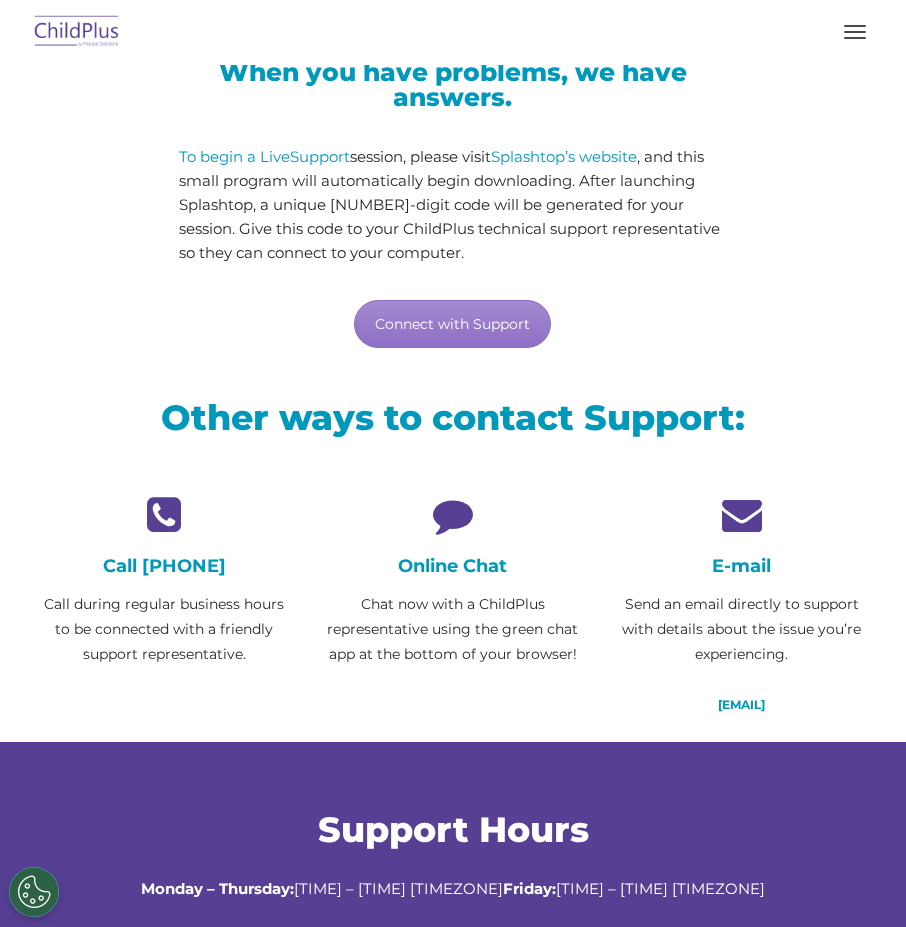 click at bounding box center [741, 515] 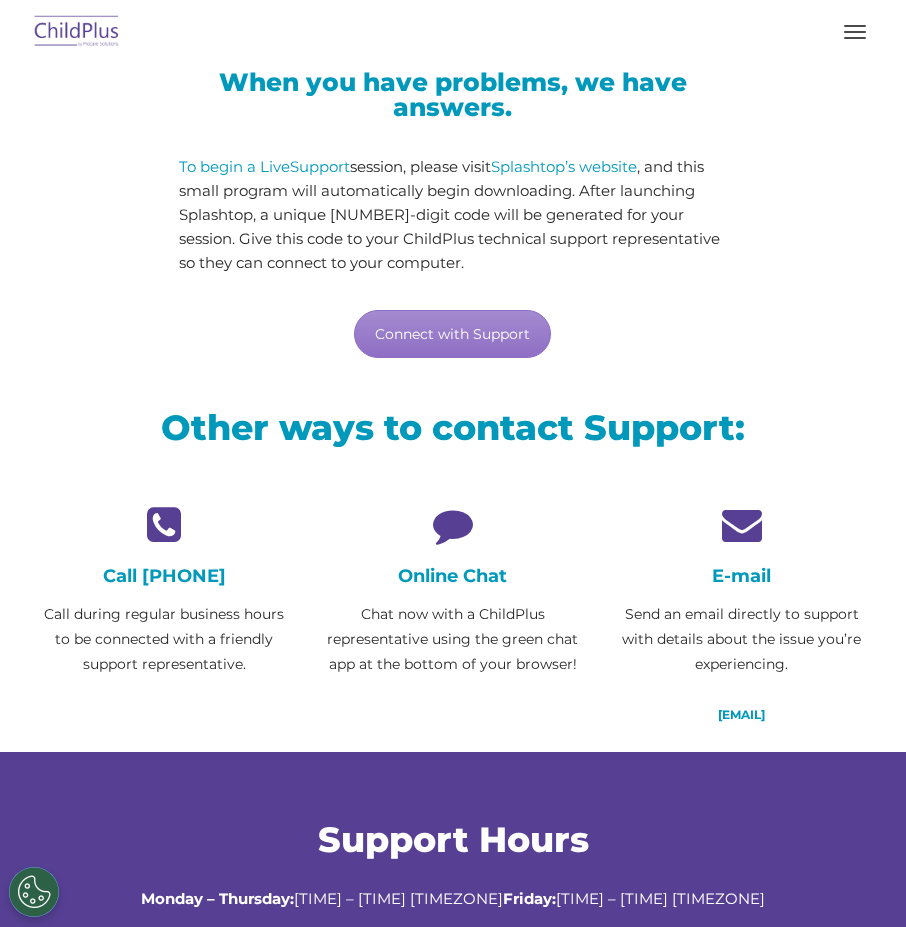scroll, scrollTop: 0, scrollLeft: 0, axis: both 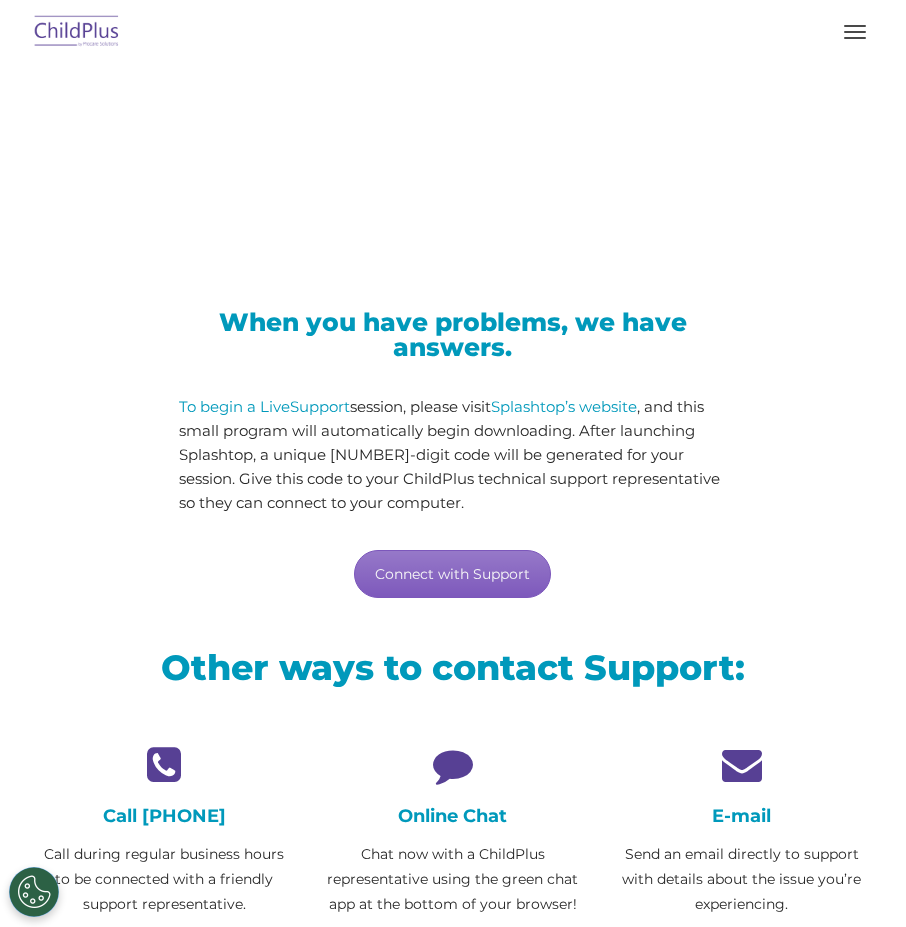 click on "Connect with Support" at bounding box center [452, 574] 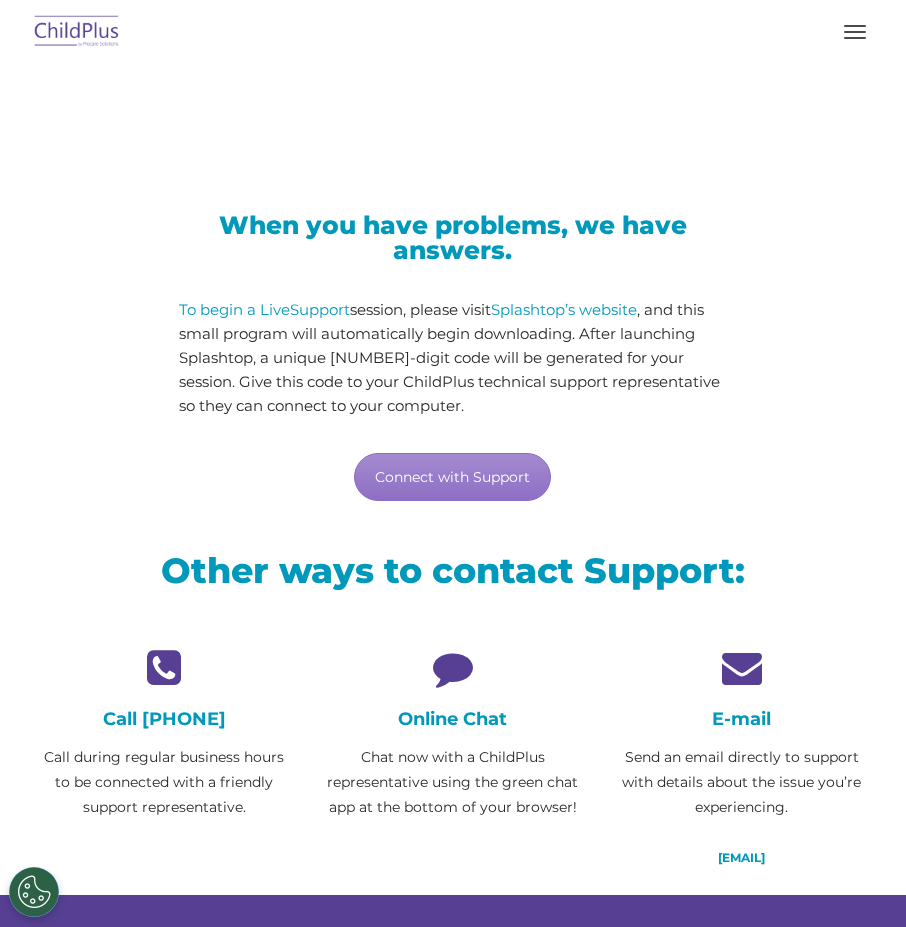 scroll, scrollTop: 100, scrollLeft: 0, axis: vertical 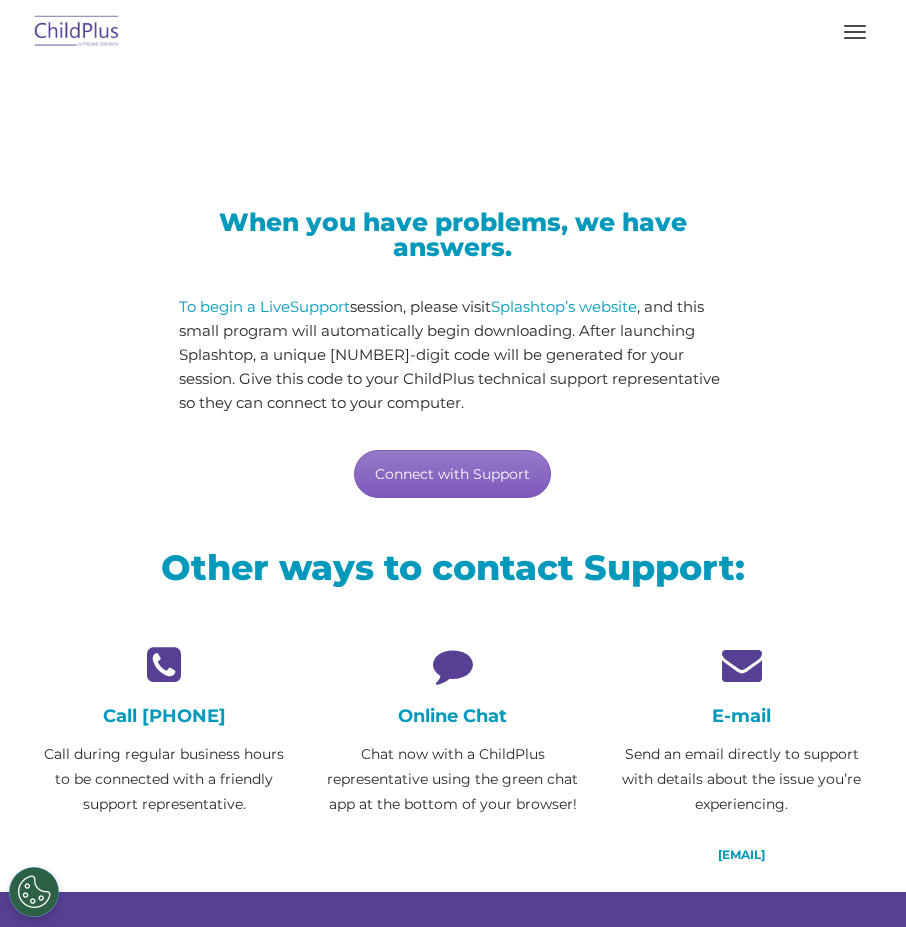 click on "Connect with Support" at bounding box center [452, 474] 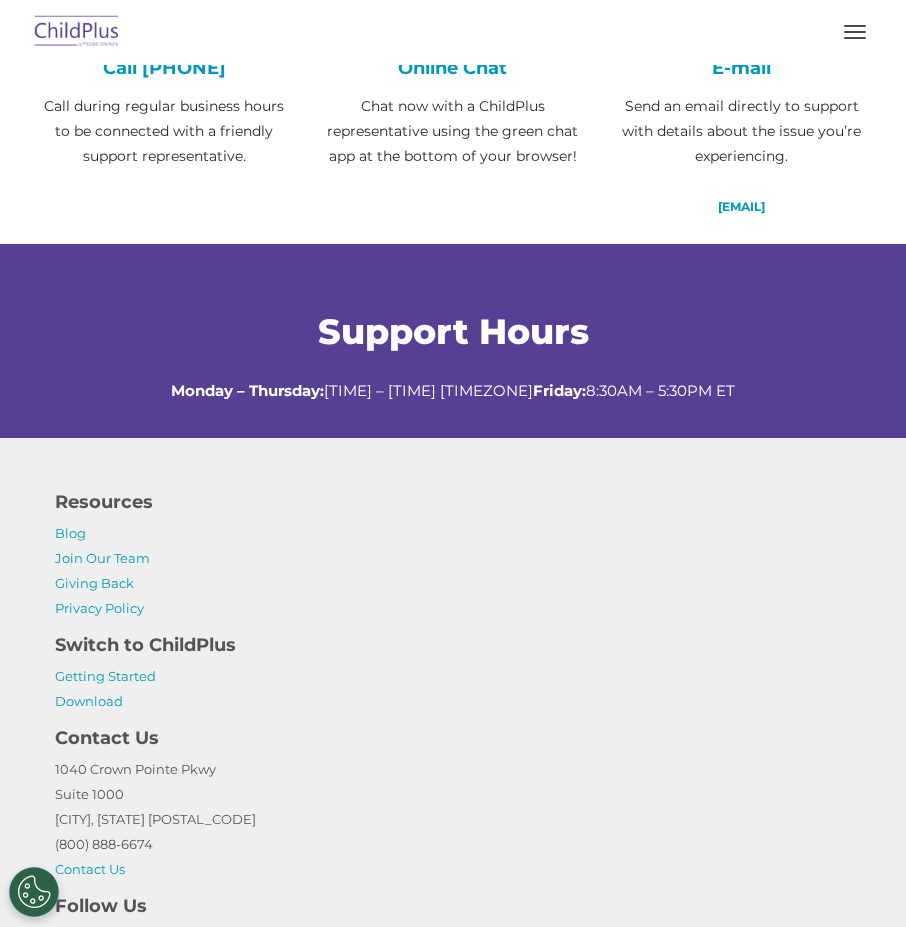 scroll, scrollTop: 944, scrollLeft: 0, axis: vertical 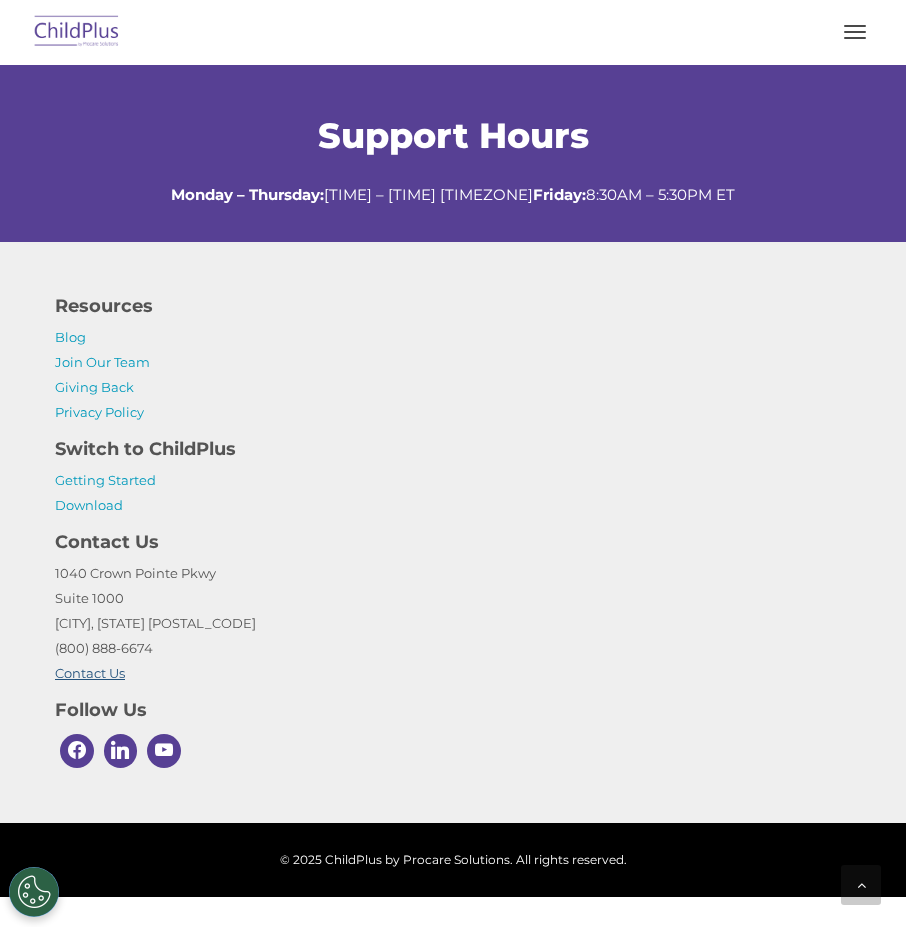 click on "Contact Us" at bounding box center [90, 673] 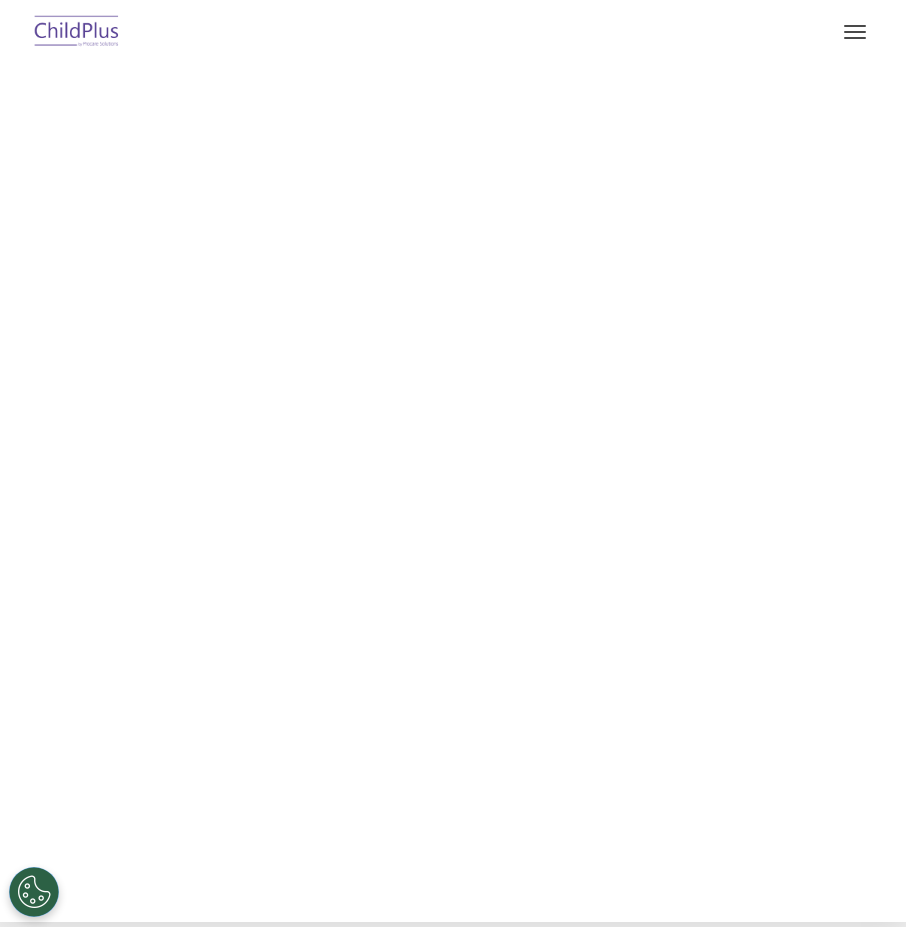 scroll, scrollTop: 0, scrollLeft: 0, axis: both 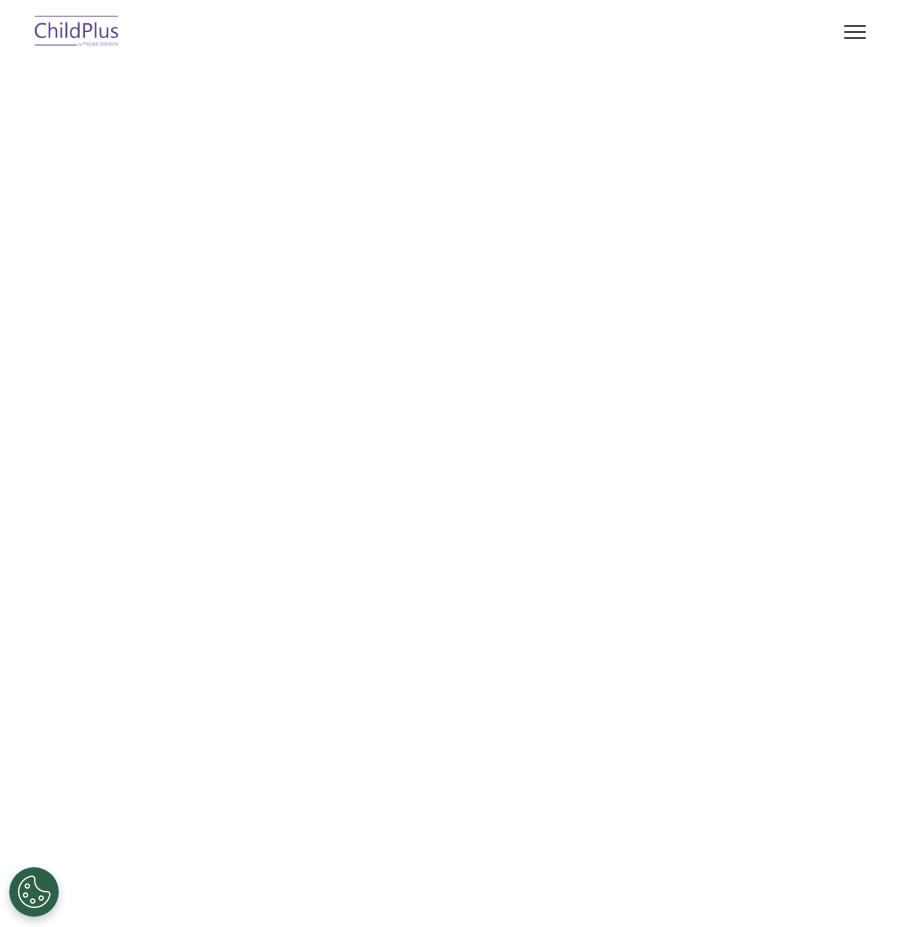 select on "MEDIUM" 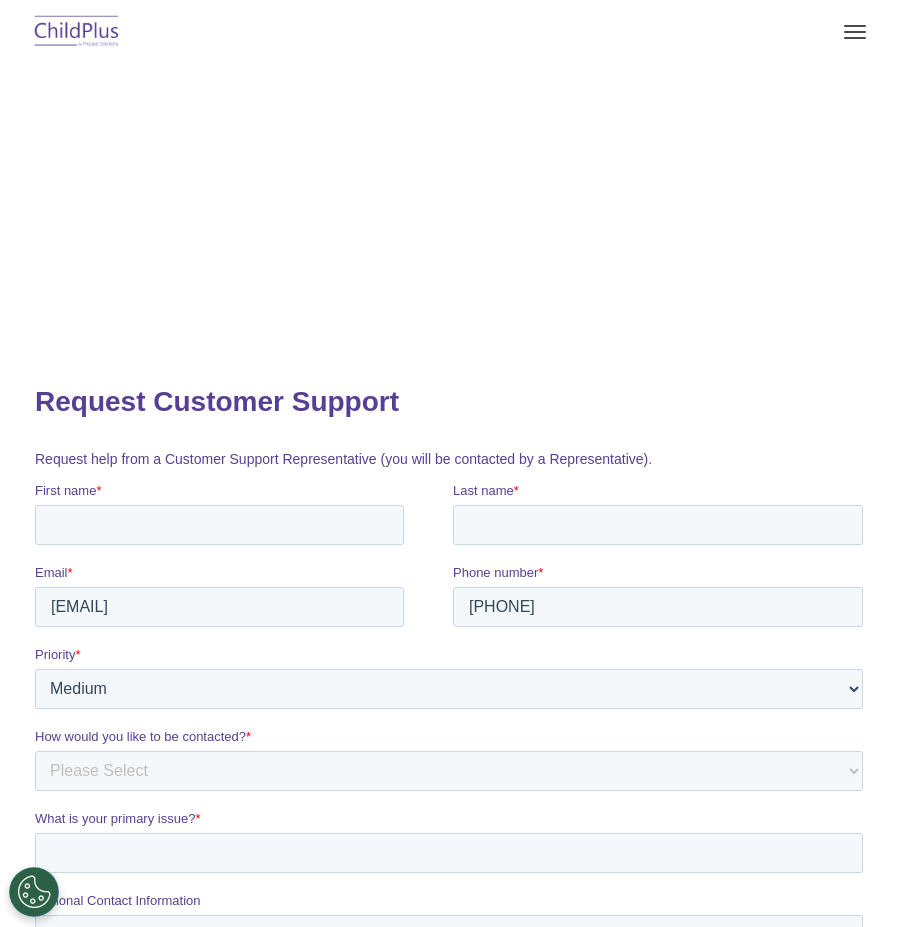 scroll, scrollTop: 0, scrollLeft: 0, axis: both 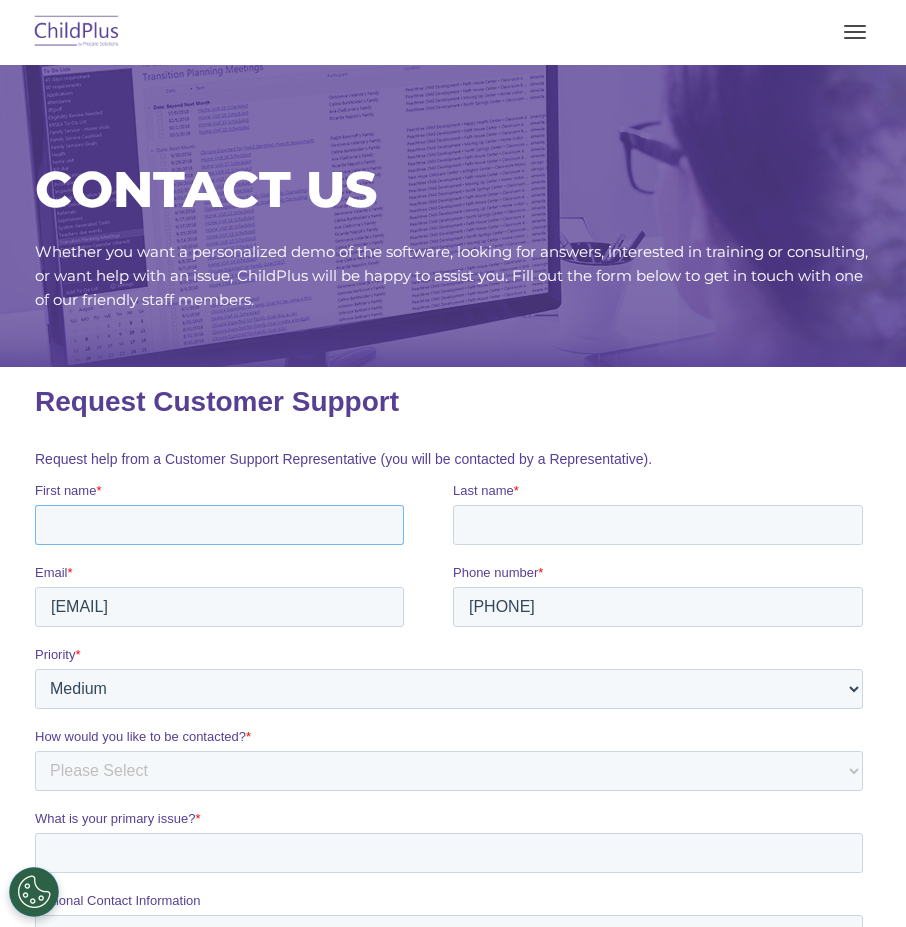 click on "First name *" at bounding box center [219, 525] 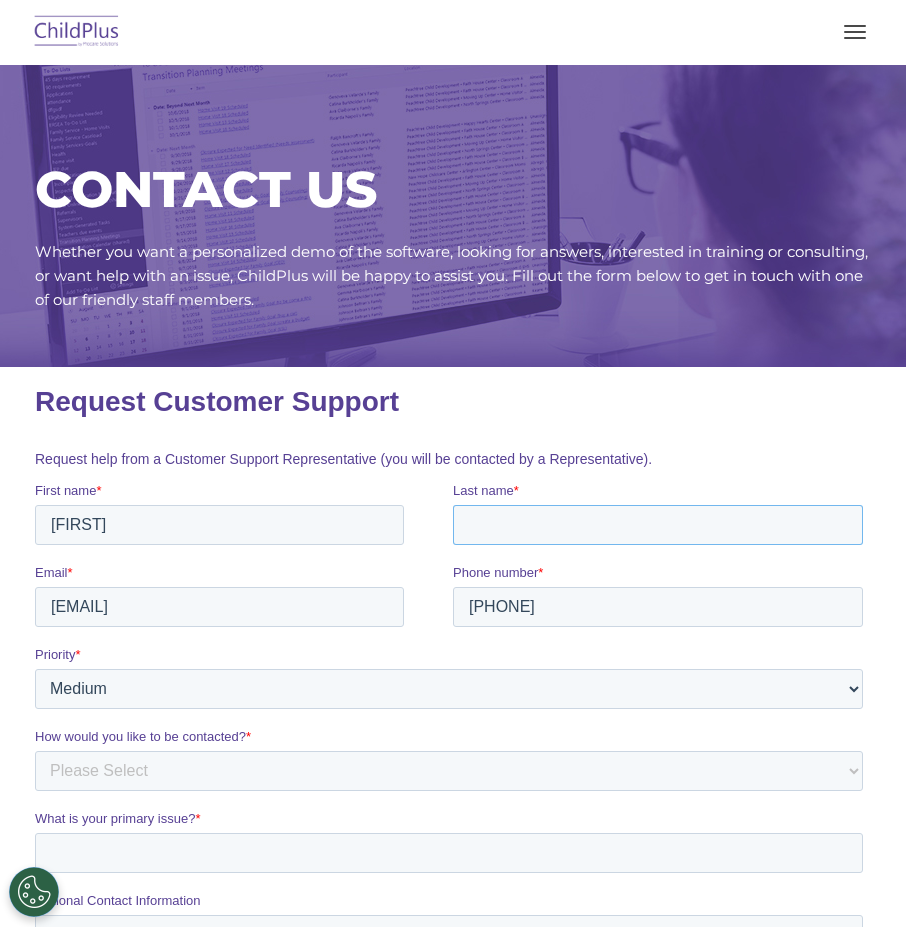 type on "[LAST]" 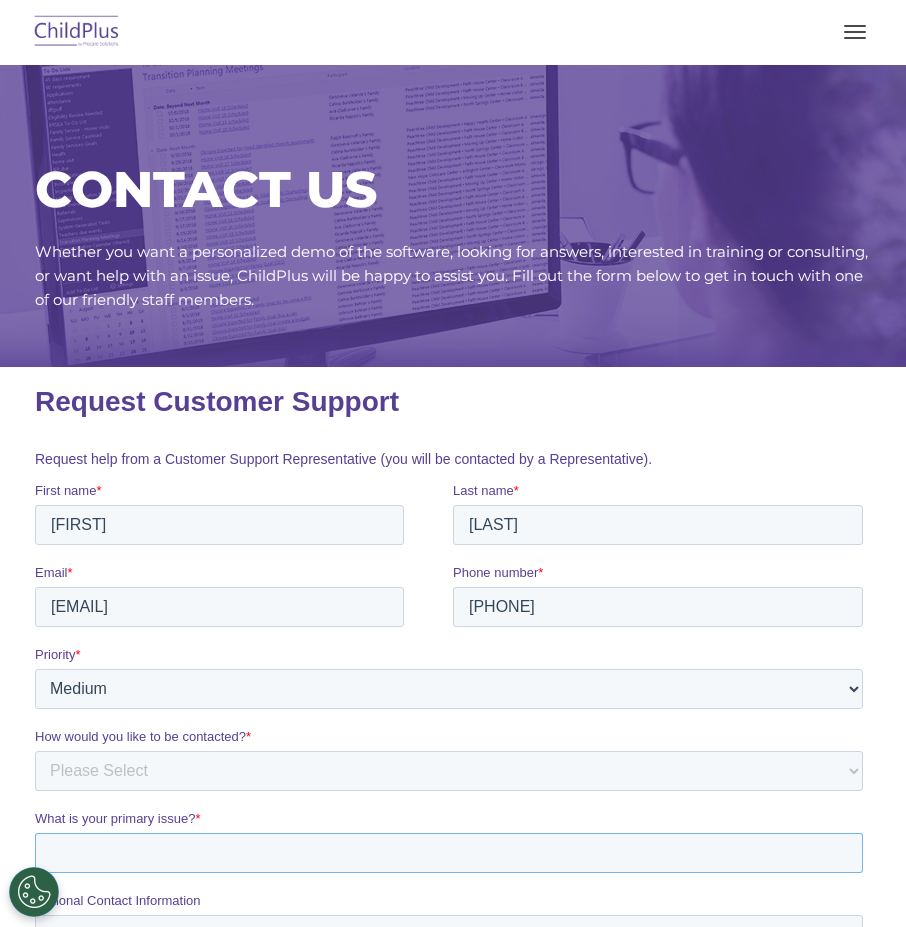 type on "i need help login on online child plus i need to enroll the new student" 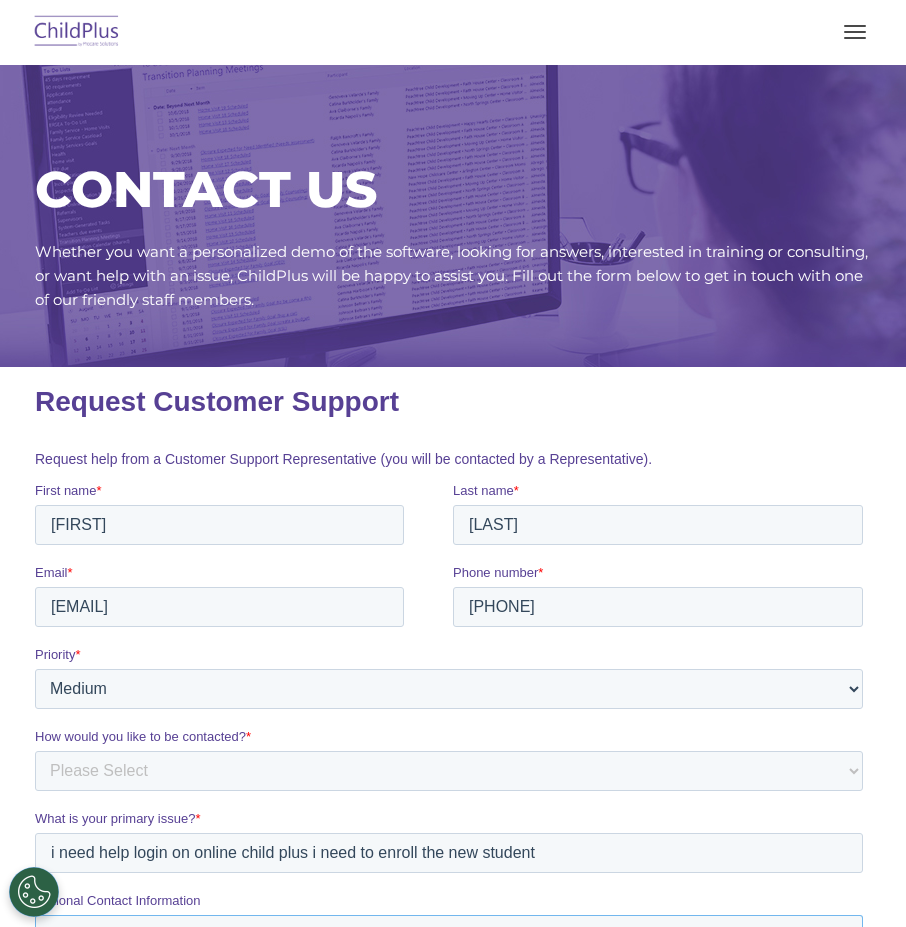 type on "call or email" 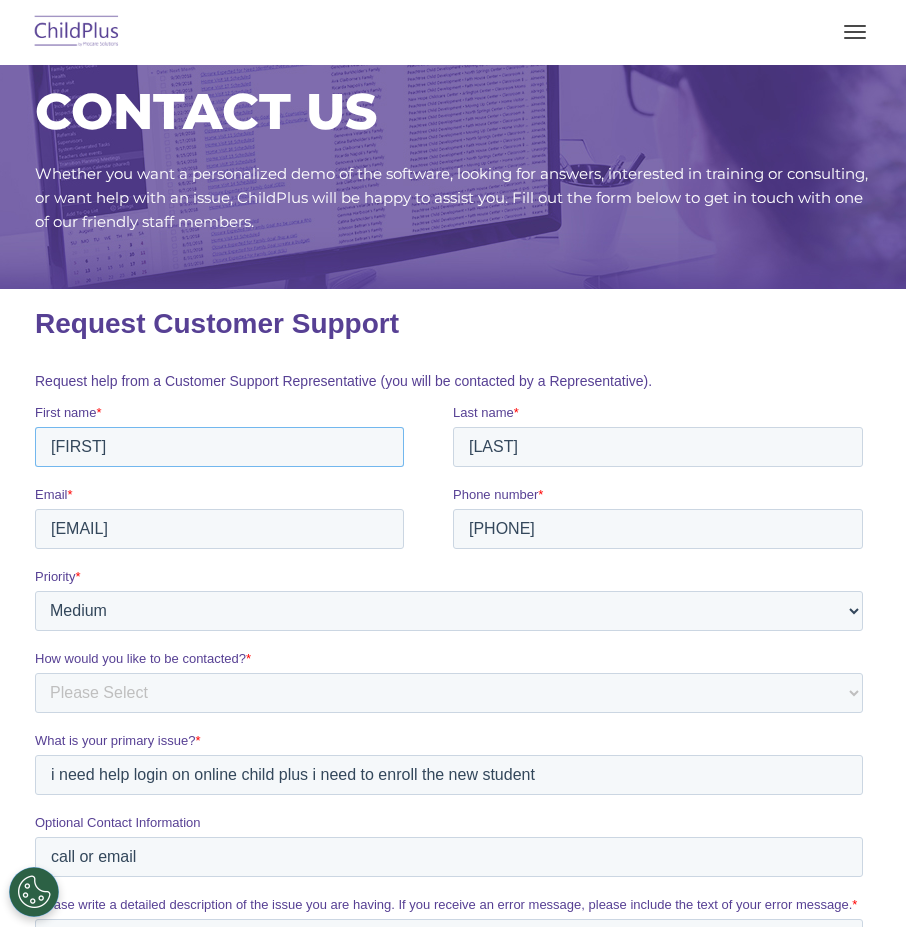 scroll, scrollTop: 200, scrollLeft: 0, axis: vertical 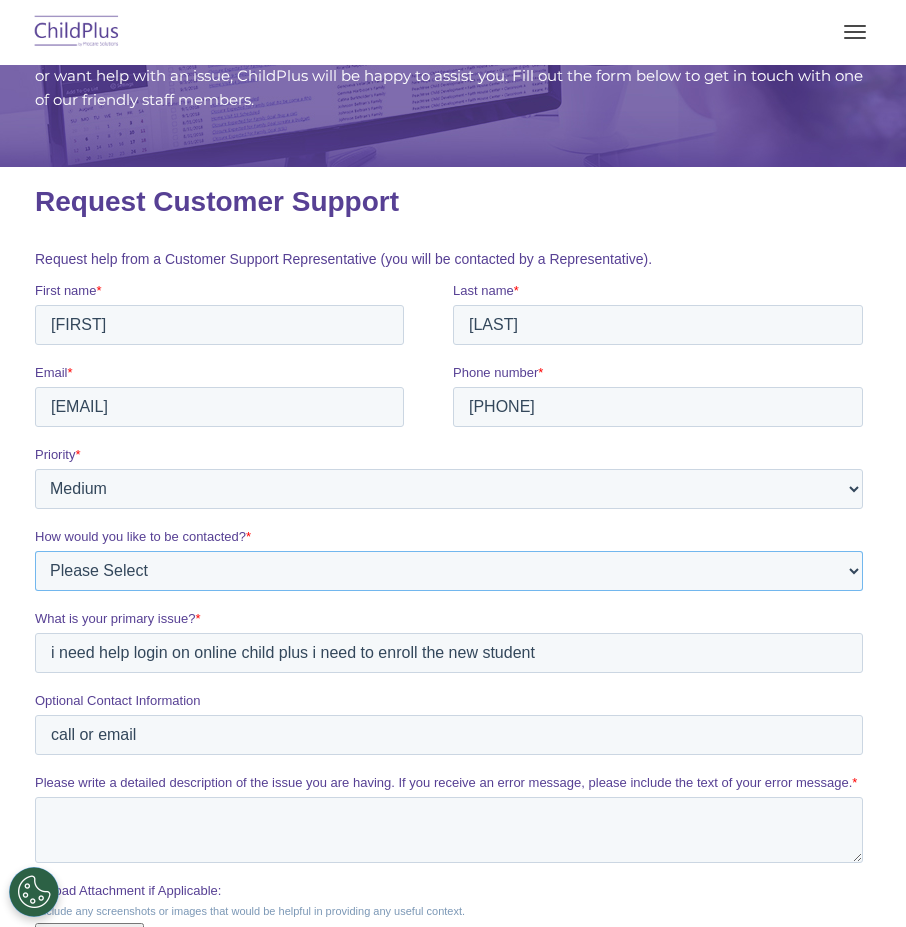 click on "Please Select Phone Email" at bounding box center (449, 571) 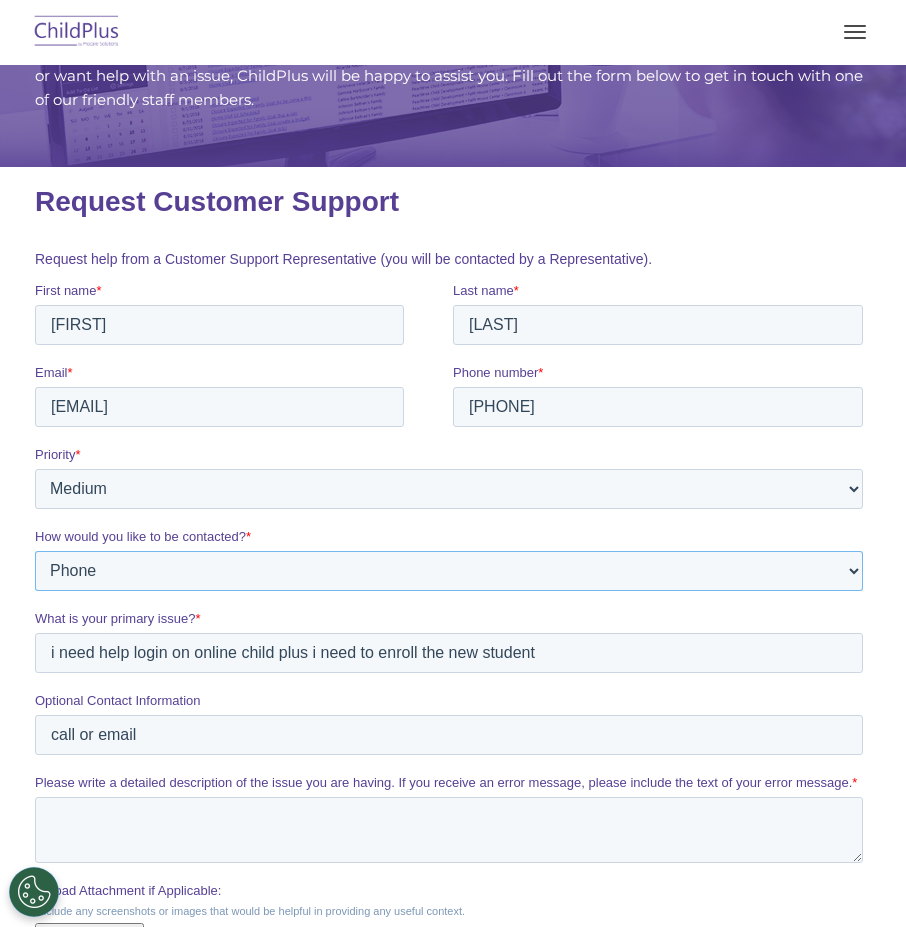 click on "Please Select Phone Email" at bounding box center [449, 571] 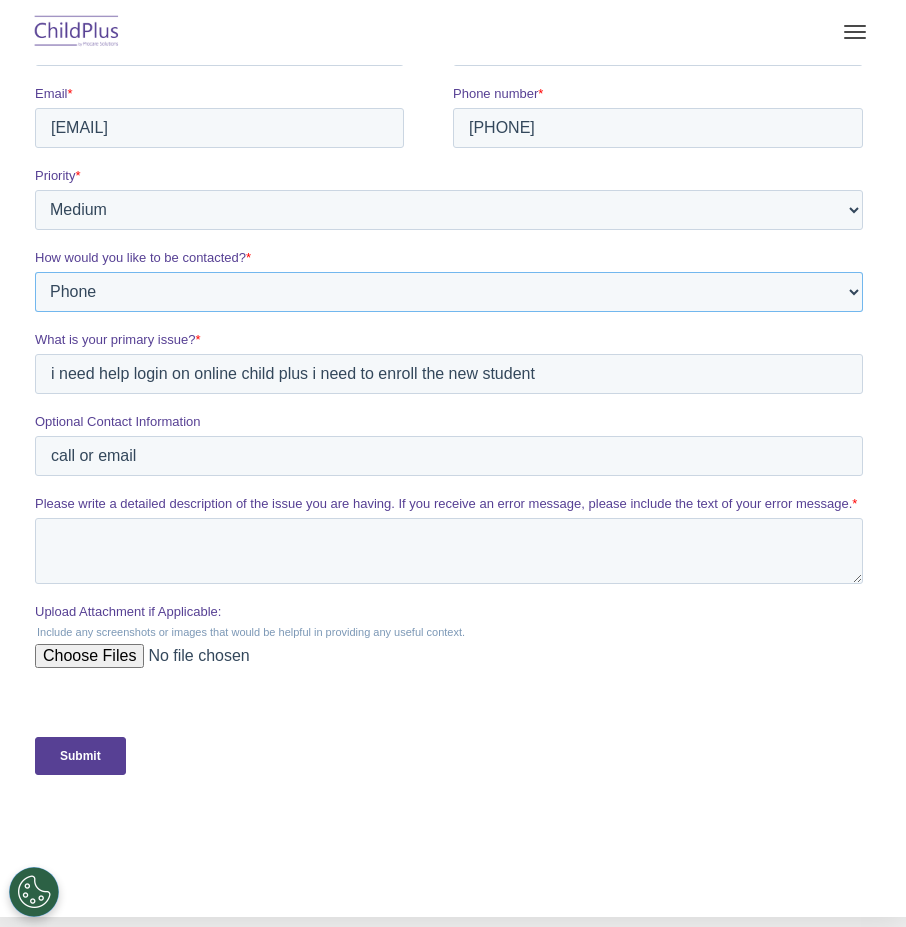 scroll, scrollTop: 500, scrollLeft: 0, axis: vertical 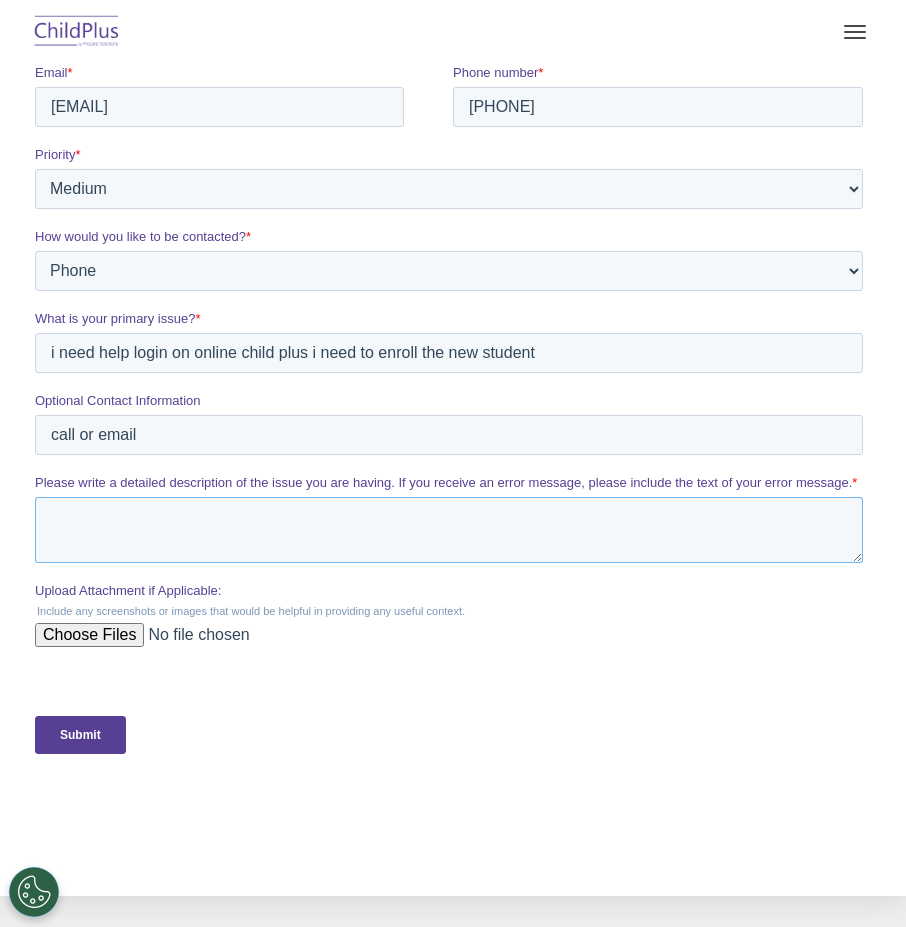 click on "Please write a detailed description of the issue you are having. If you receive an error message, please include the text of your error message. *" at bounding box center (449, 530) 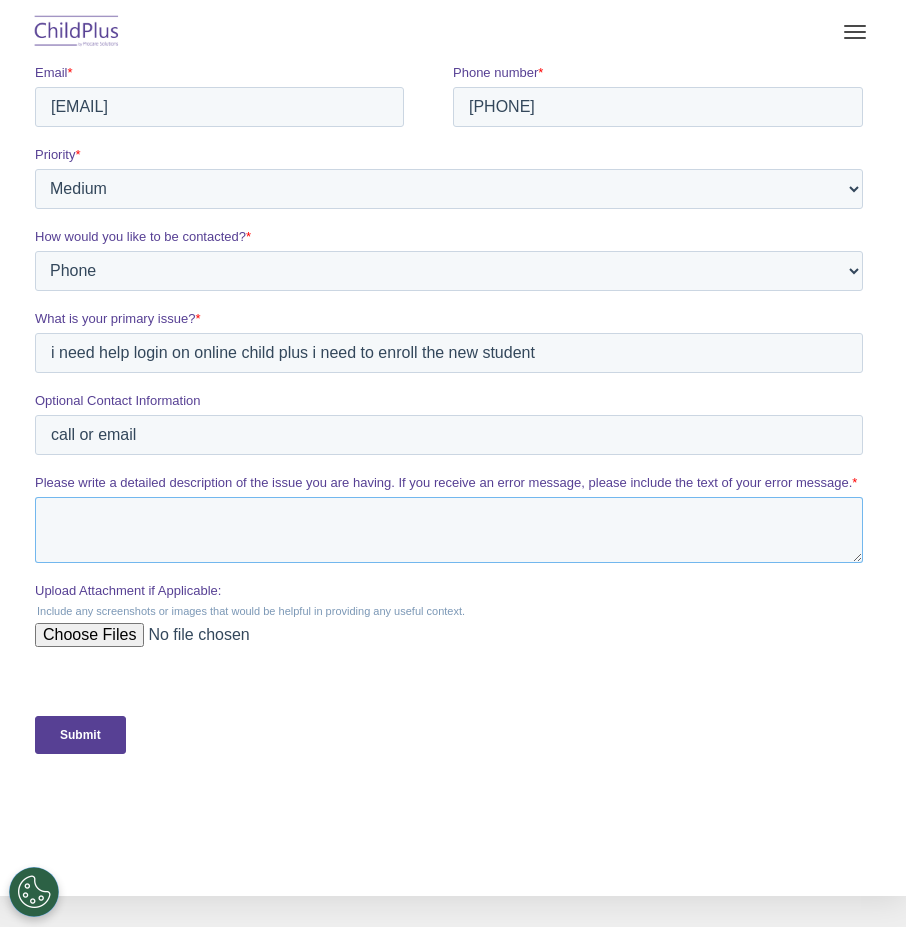 type on "ok on the normal child plus i have to see the total enrolled student and in the normal i can do it so i was trying  to fix that online child plus" 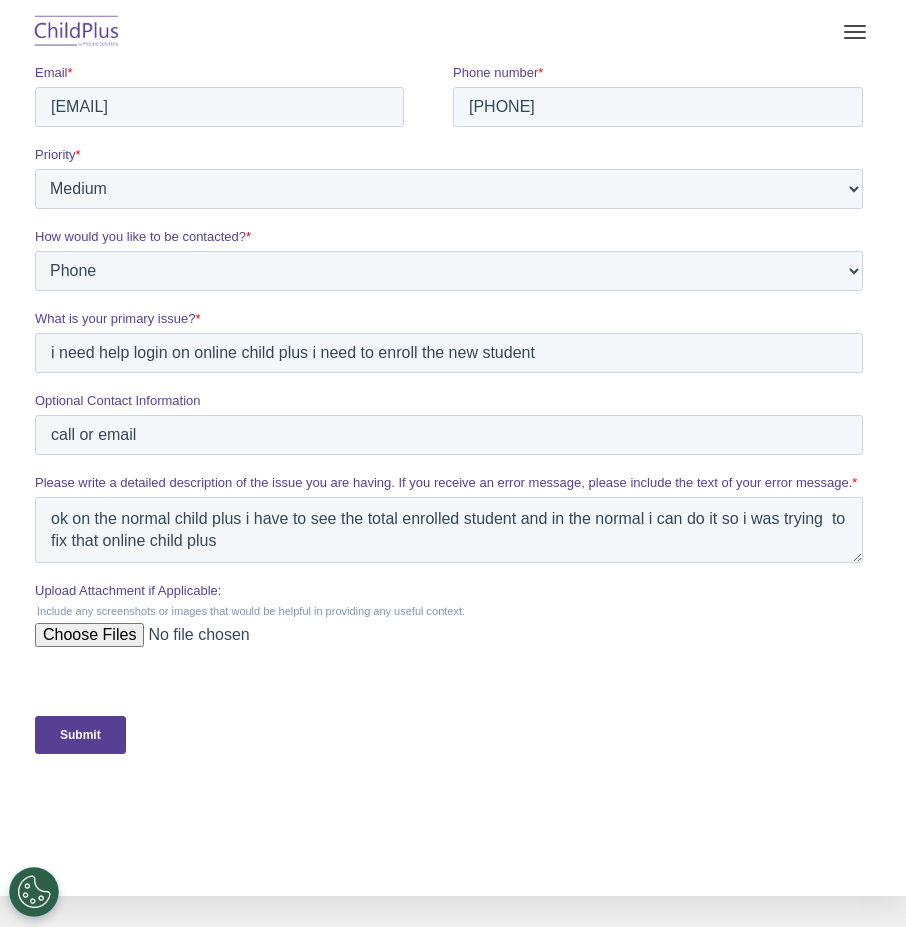 click on "Submit" at bounding box center [80, 735] 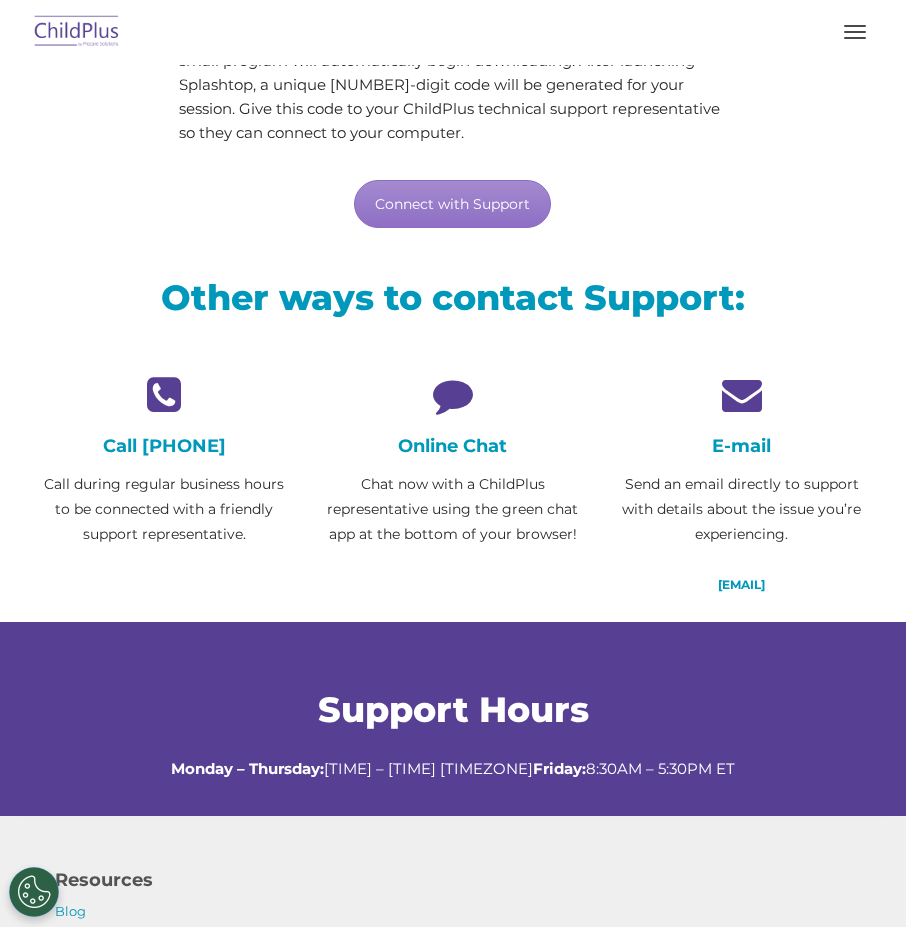 scroll, scrollTop: 0, scrollLeft: 0, axis: both 